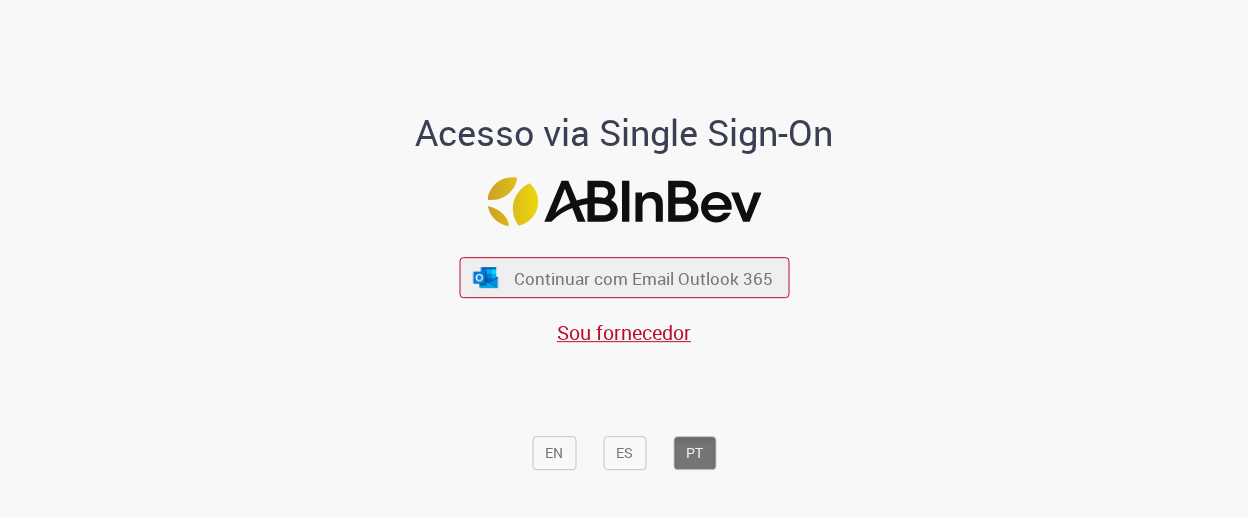 scroll, scrollTop: 0, scrollLeft: 0, axis: both 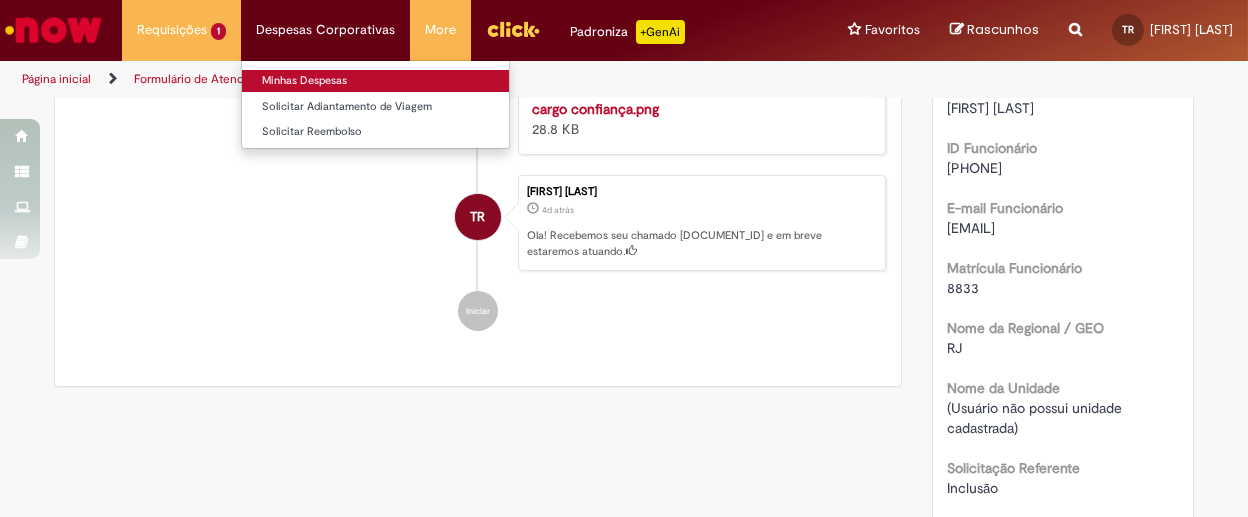 click on "Minhas Despesas" at bounding box center (375, 81) 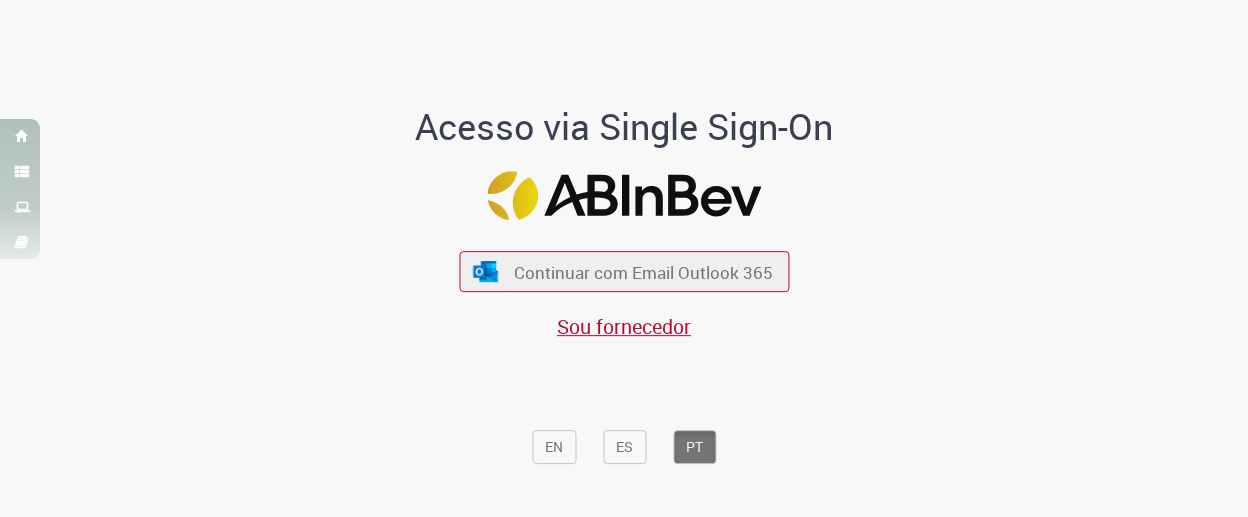 scroll, scrollTop: 0, scrollLeft: 0, axis: both 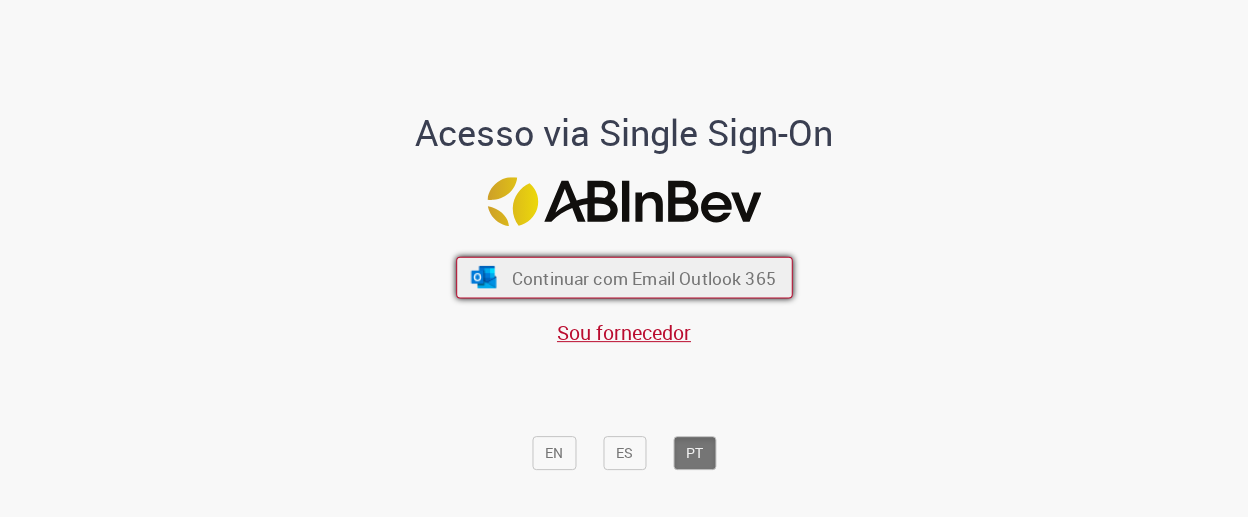 click on "Continuar com Email Outlook 365" at bounding box center (643, 277) 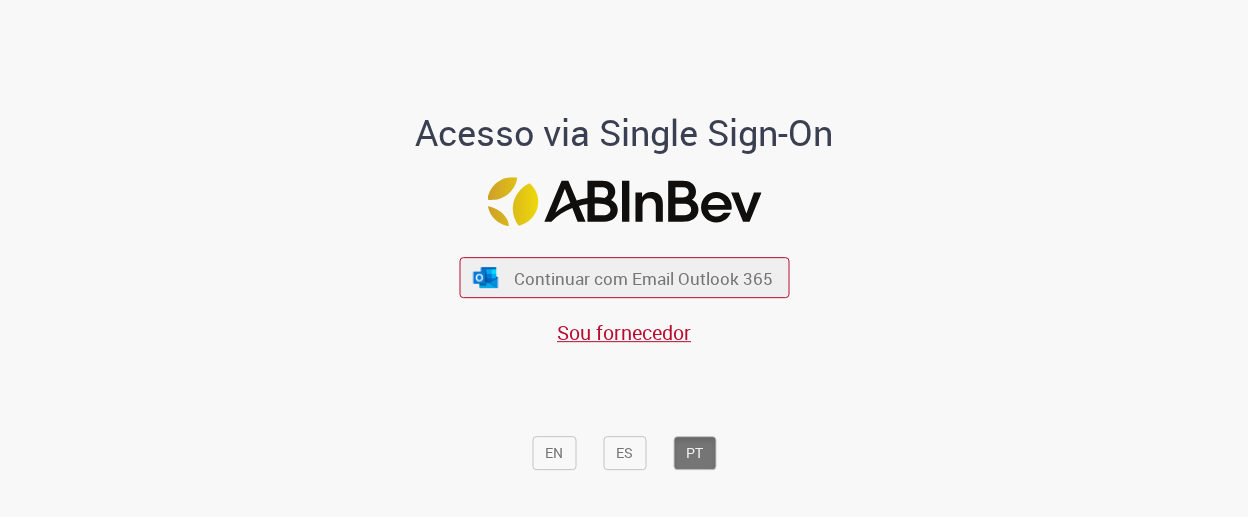 scroll, scrollTop: 0, scrollLeft: 0, axis: both 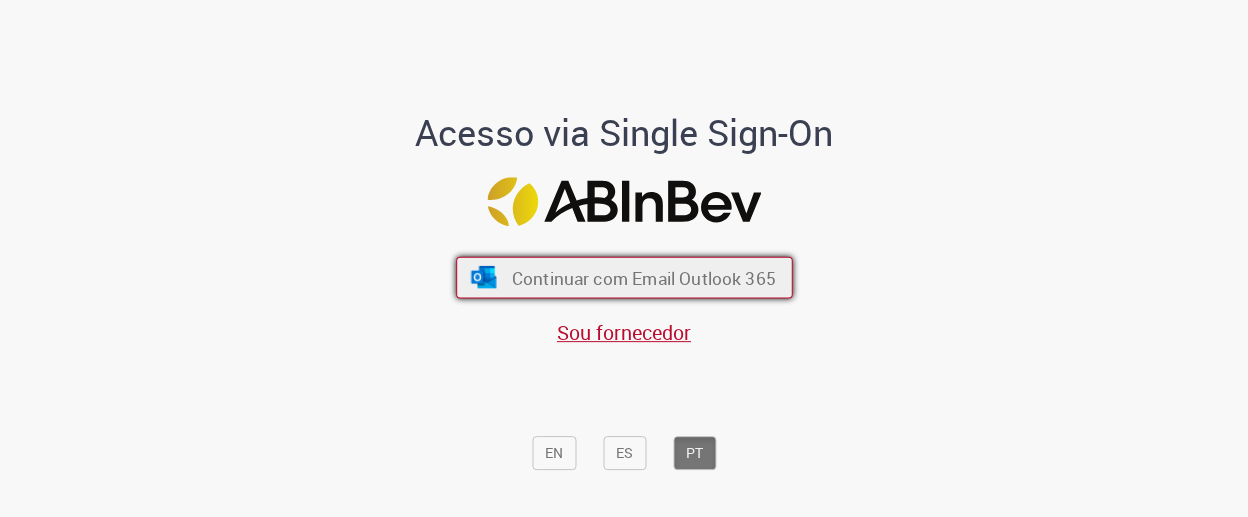 click on "Continuar com Email Outlook 365" at bounding box center (643, 277) 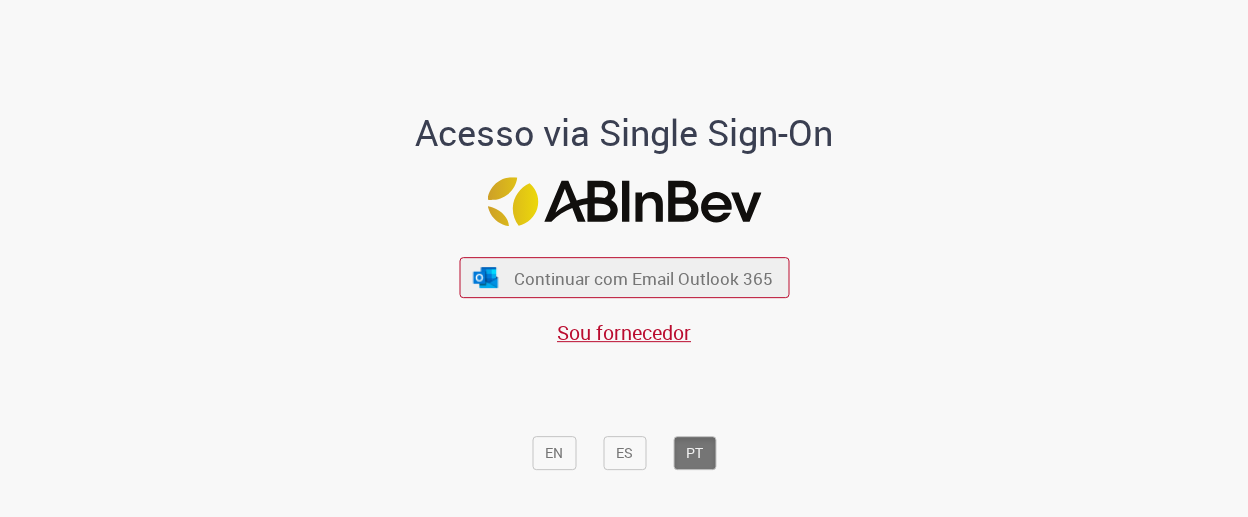 scroll, scrollTop: 0, scrollLeft: 0, axis: both 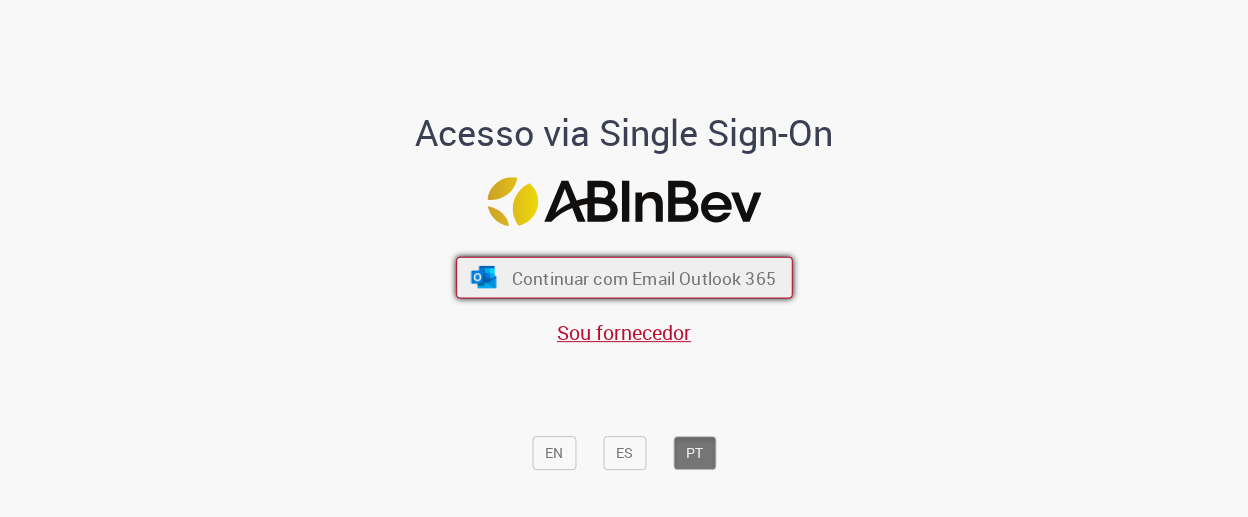 click on "Continuar com Email Outlook 365" at bounding box center (643, 277) 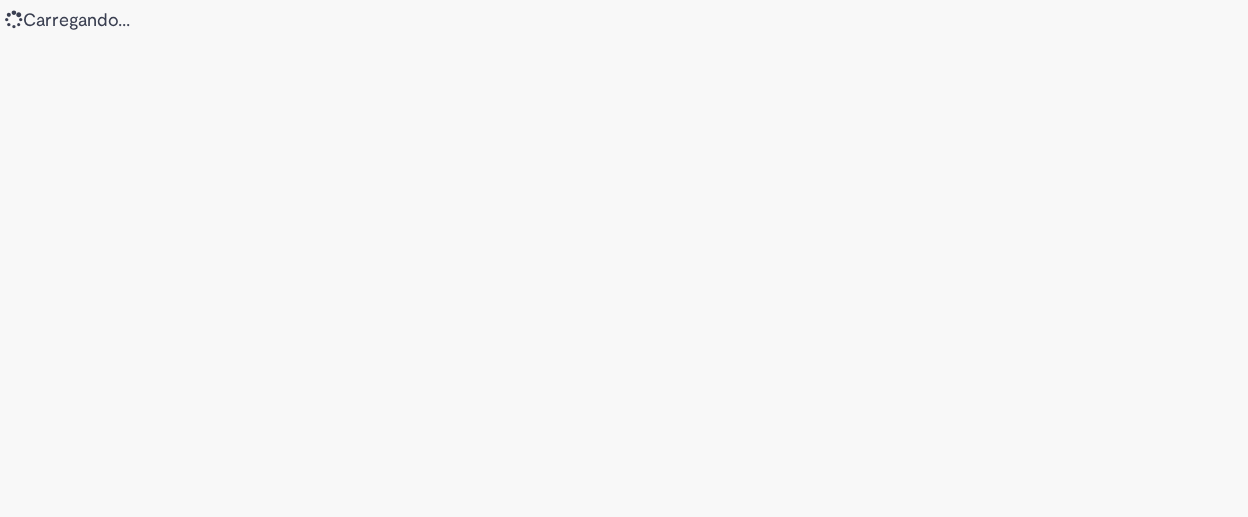 scroll, scrollTop: 0, scrollLeft: 0, axis: both 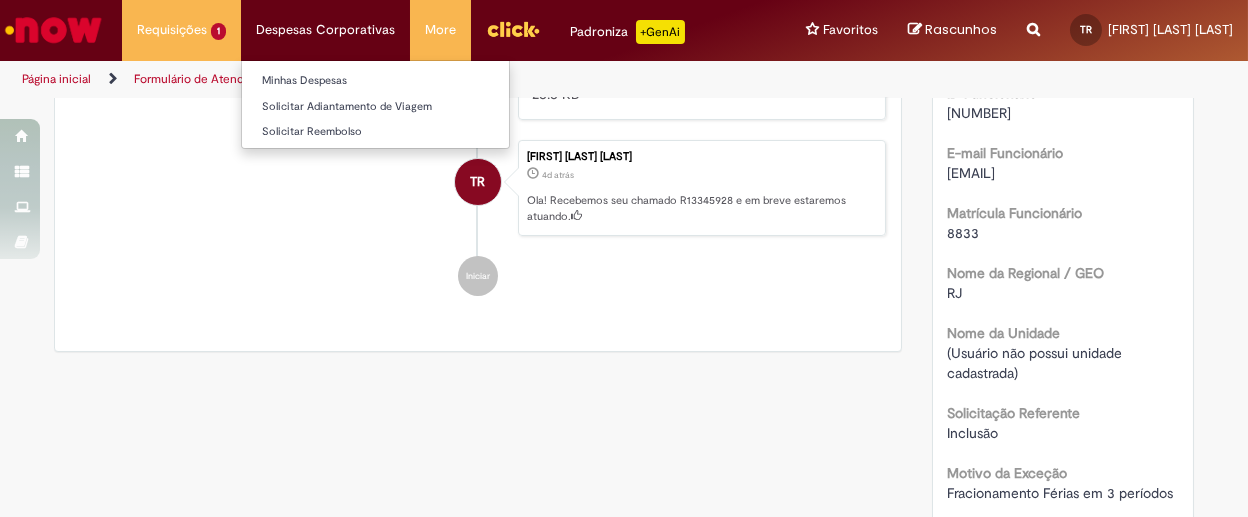 click on "Despesas Corporativas
Minhas Despesas
Solicitar Adiantamento de Viagem
Solicitar Reembolso" at bounding box center (181, 30) 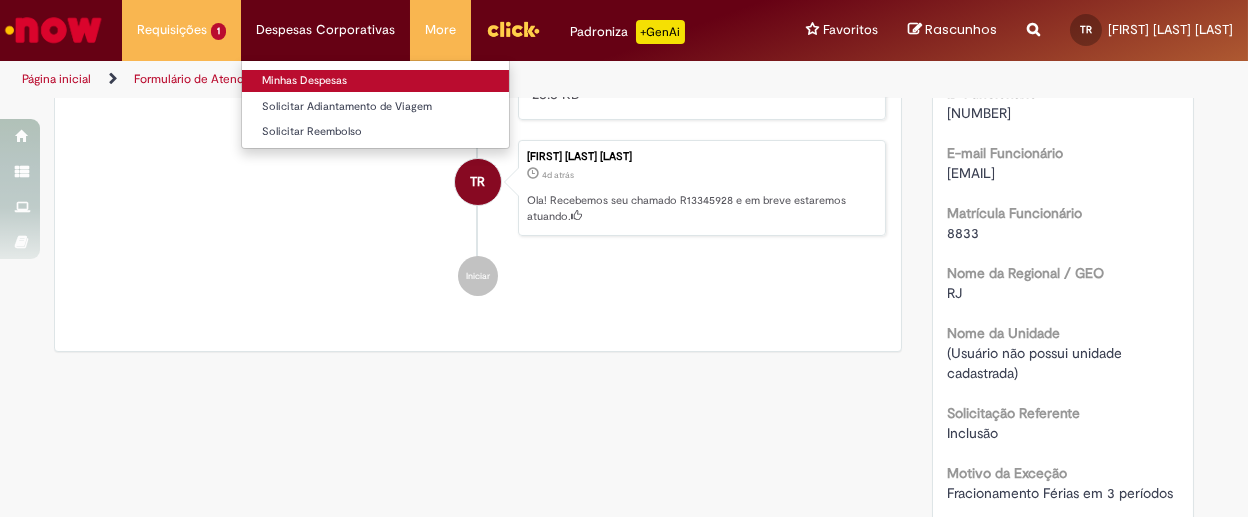 click on "Minhas Despesas" at bounding box center (375, 81) 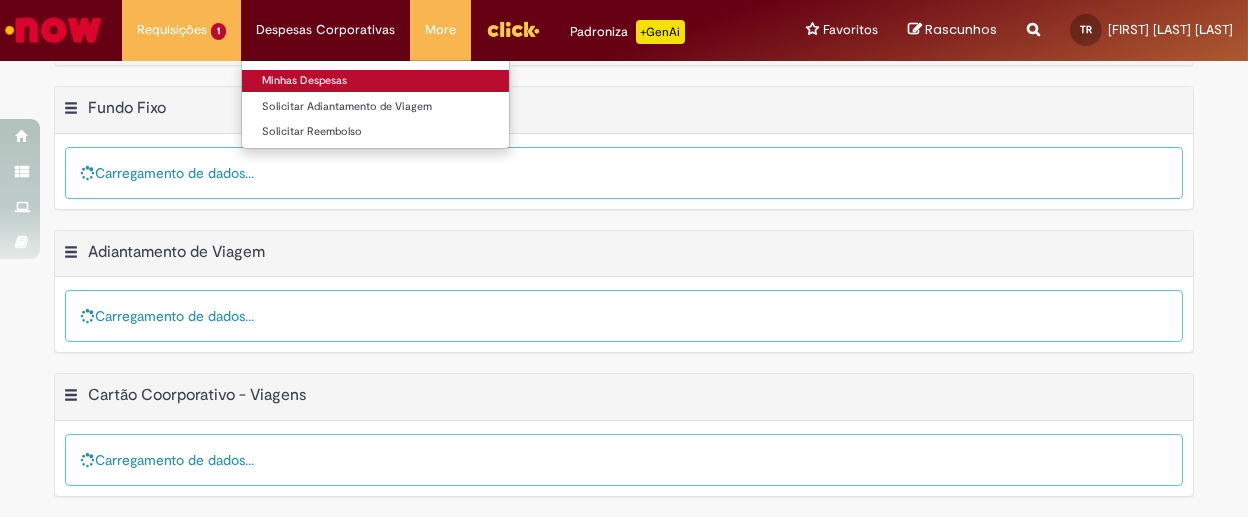 scroll, scrollTop: 0, scrollLeft: 0, axis: both 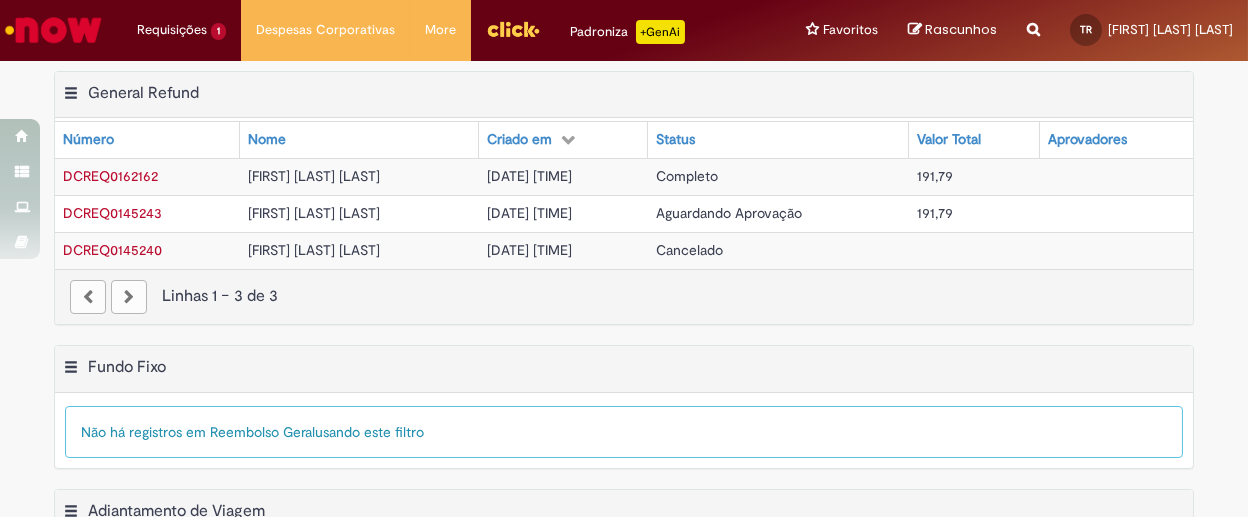 click on "Criado em" at bounding box center [563, 140] 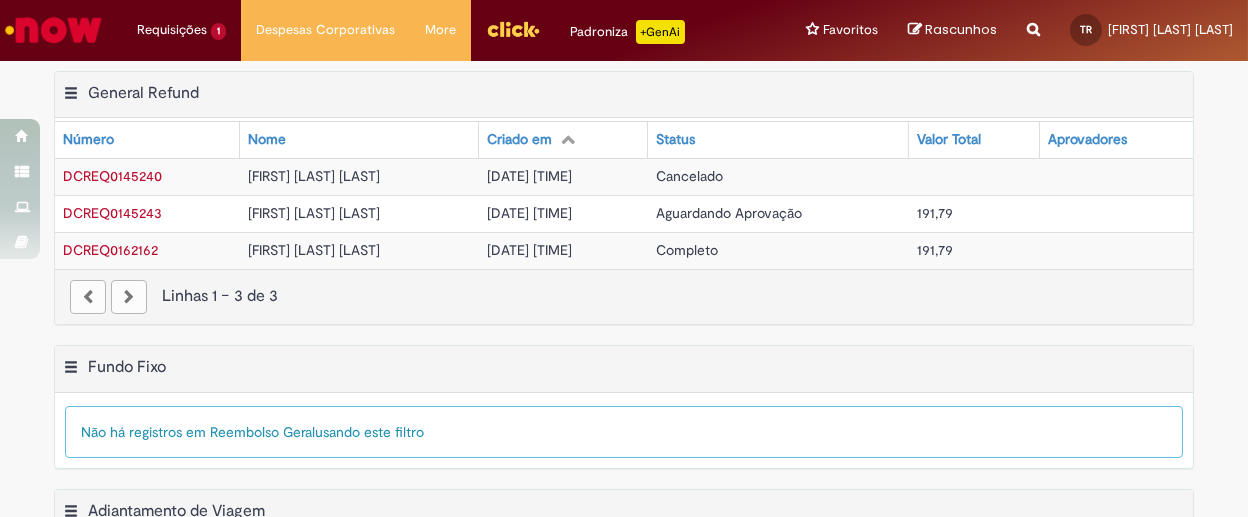click on "28/07/2025 17:32:21" at bounding box center [529, 250] 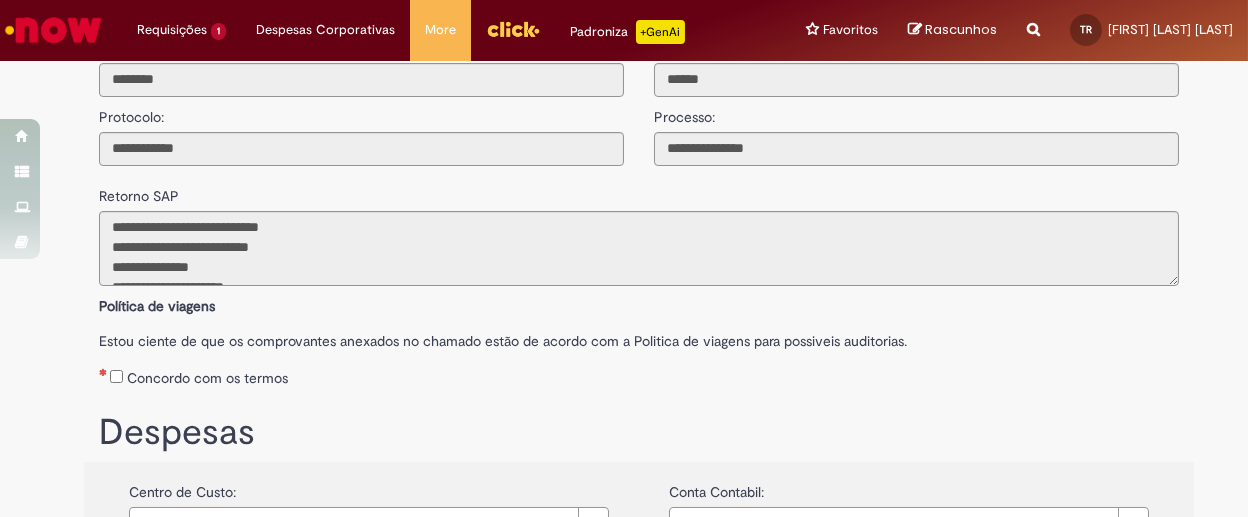 scroll, scrollTop: 149, scrollLeft: 0, axis: vertical 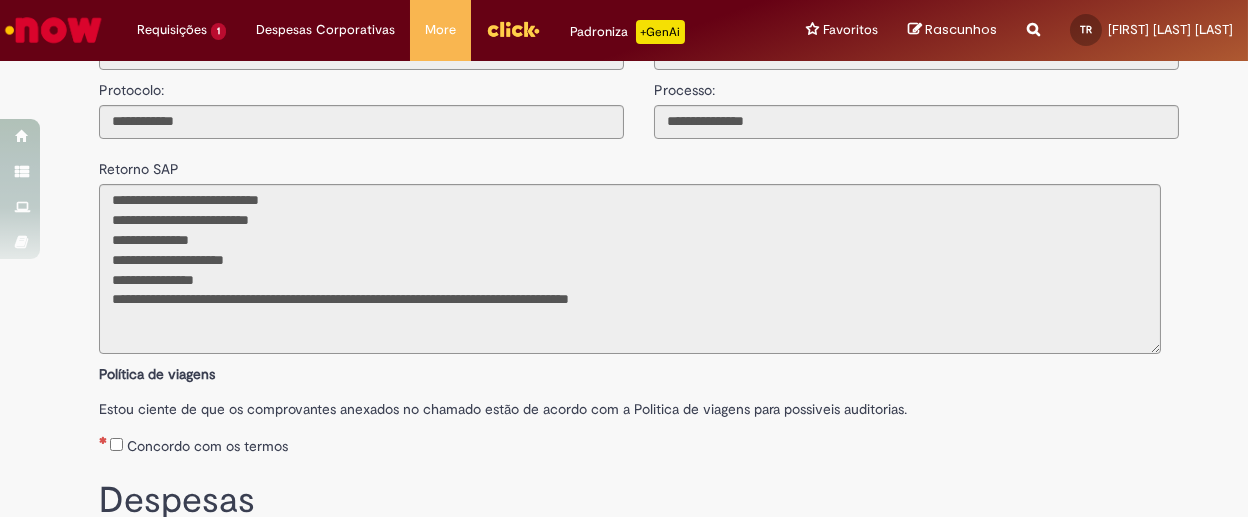 drag, startPoint x: 1158, startPoint y: 248, endPoint x: 1140, endPoint y: 343, distance: 96.69022 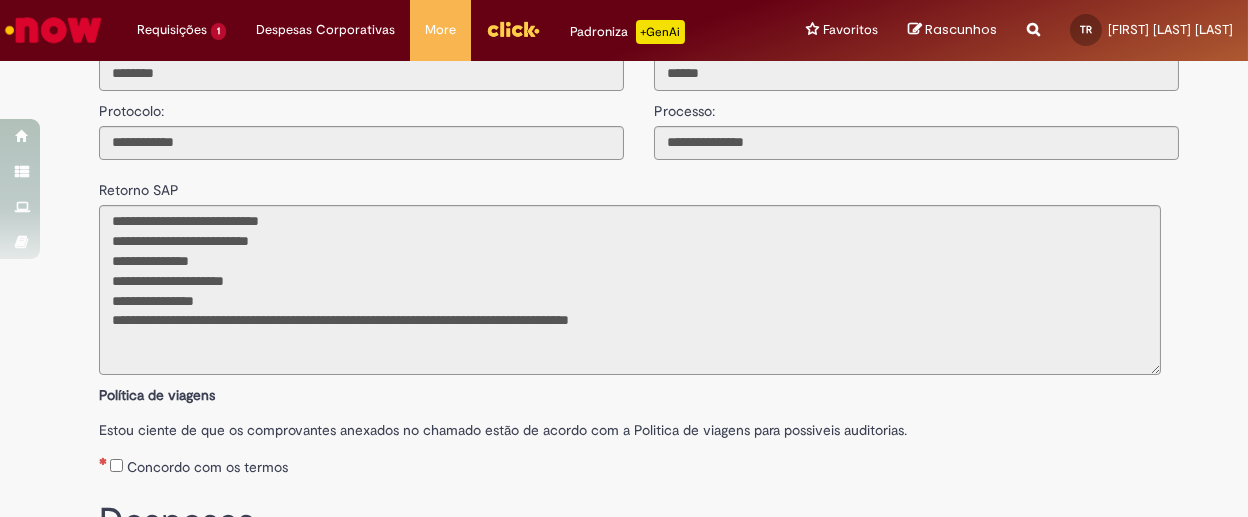 scroll, scrollTop: 149, scrollLeft: 0, axis: vertical 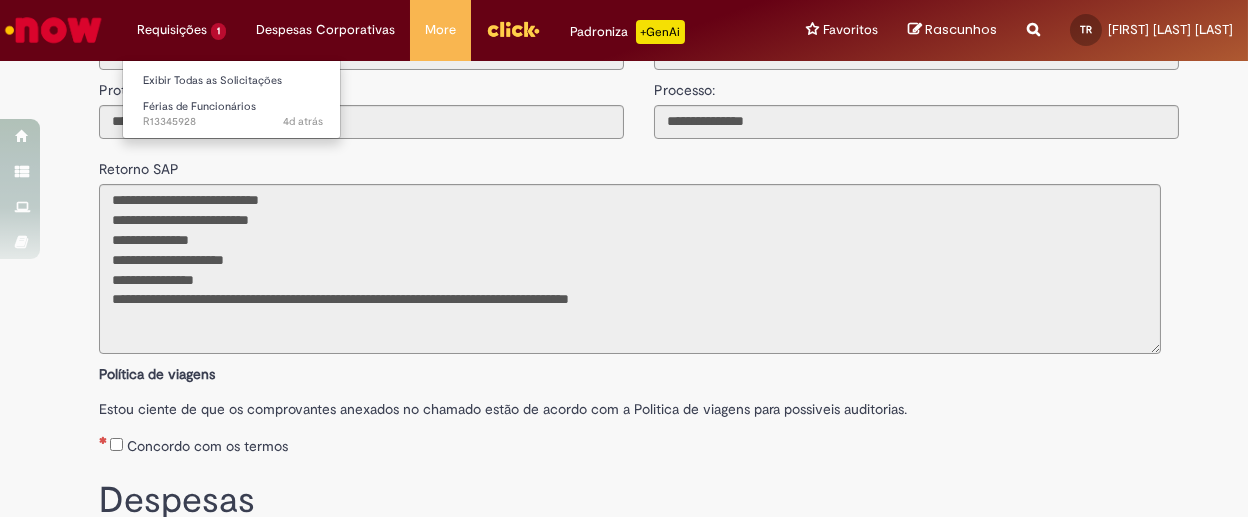 click on "Requisições   1
Exibir Todas as Solicitações
Férias de Funcionários
4d atrás 4 dias atrás  R13345928" at bounding box center (181, 30) 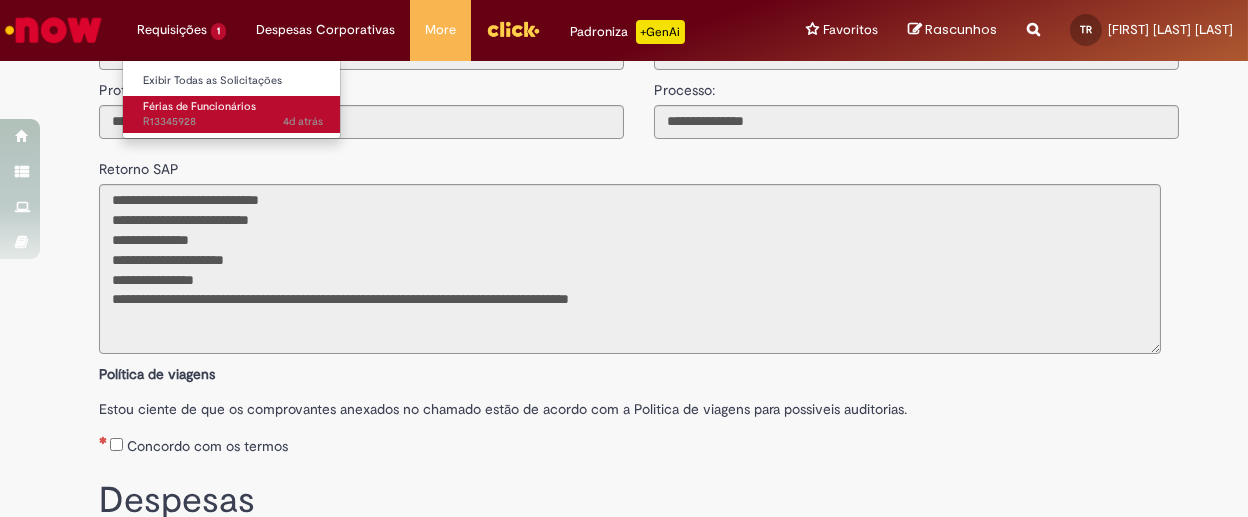 click on "Férias de Funcionários" at bounding box center (199, 106) 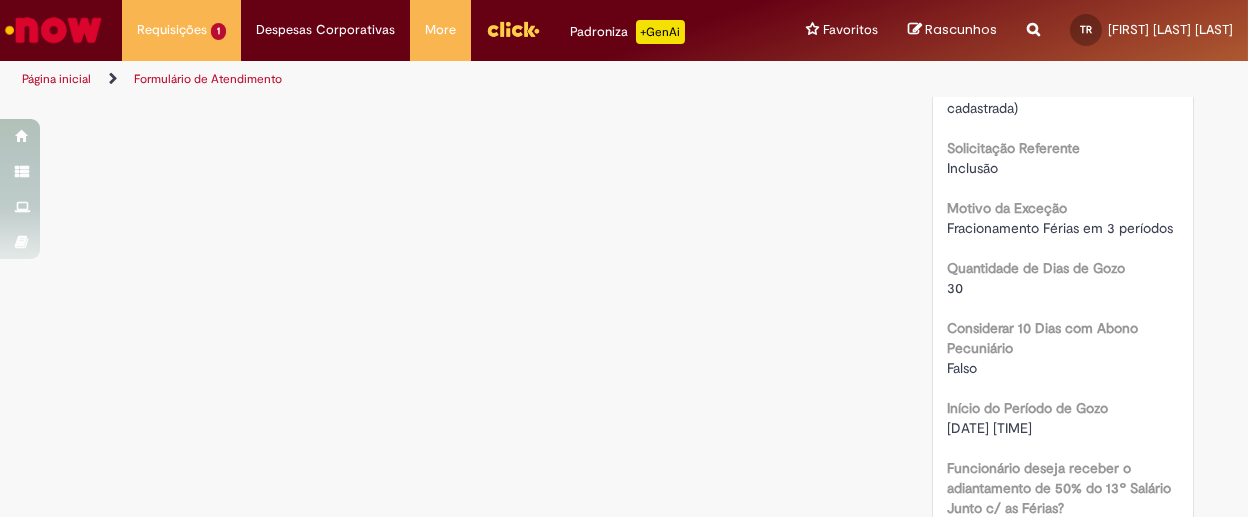 scroll, scrollTop: 114, scrollLeft: 0, axis: vertical 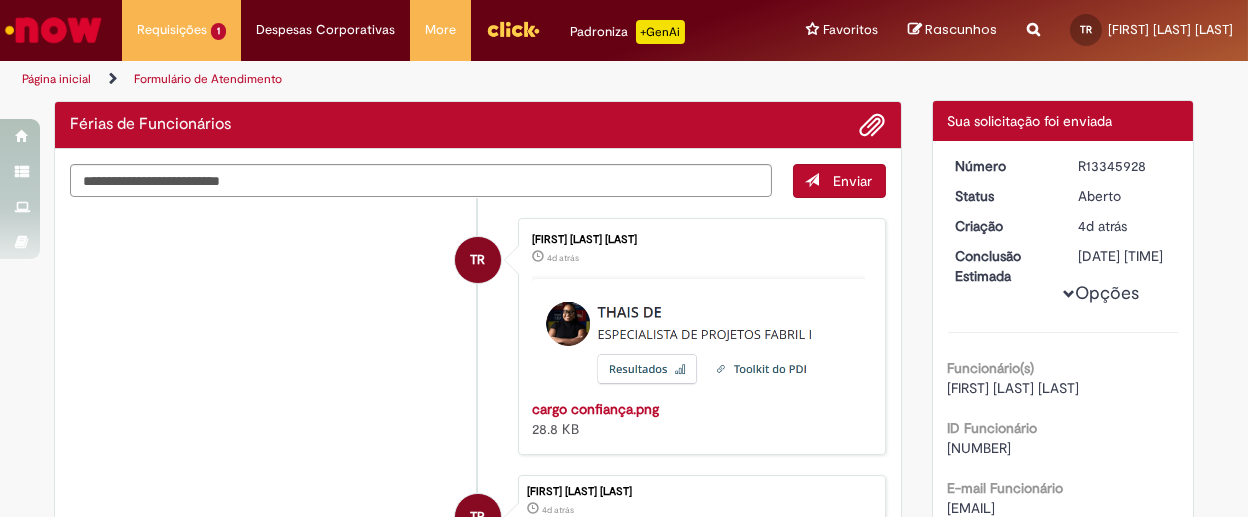 click on "Opções" at bounding box center (0, 0) 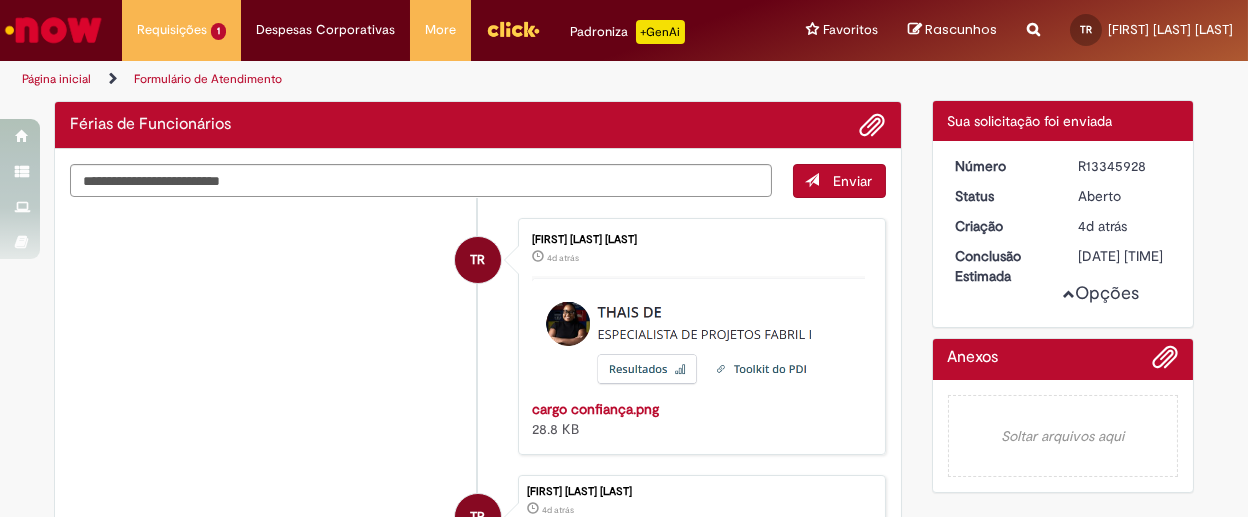 click on "Opções" at bounding box center (0, 0) 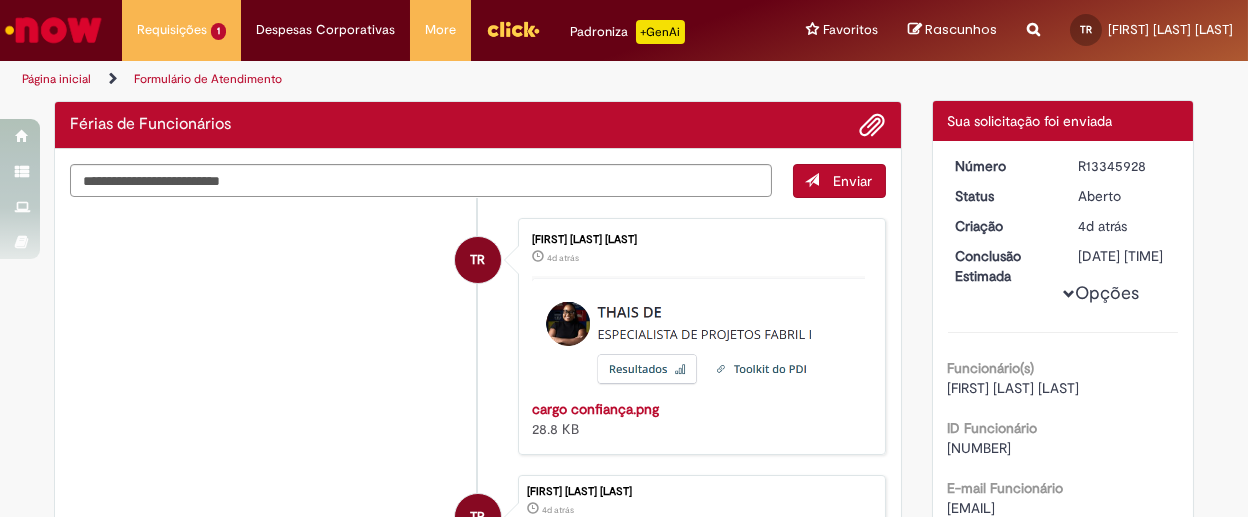 click on "4d atrás 4 dias atrás" at bounding box center [698, 256] 